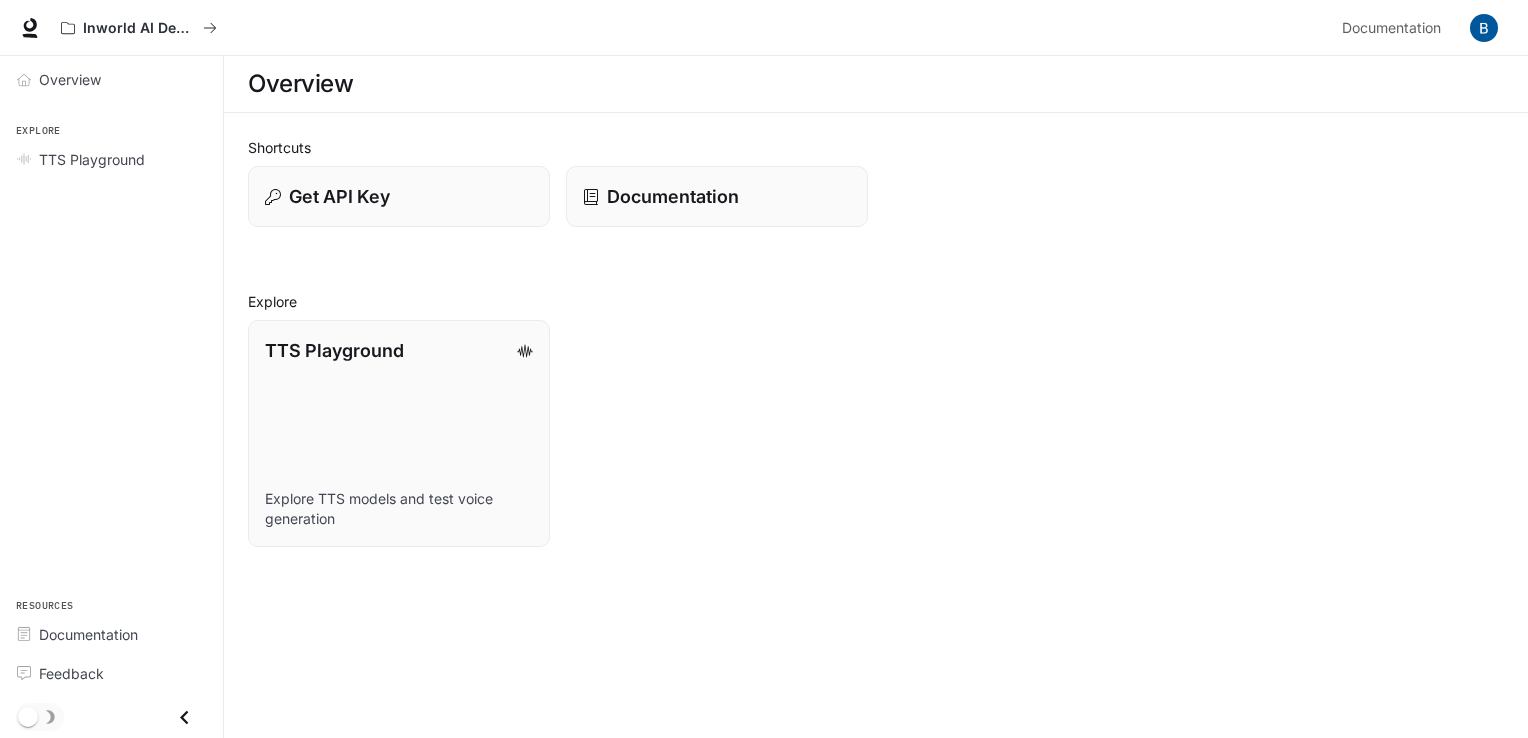 scroll, scrollTop: 0, scrollLeft: 0, axis: both 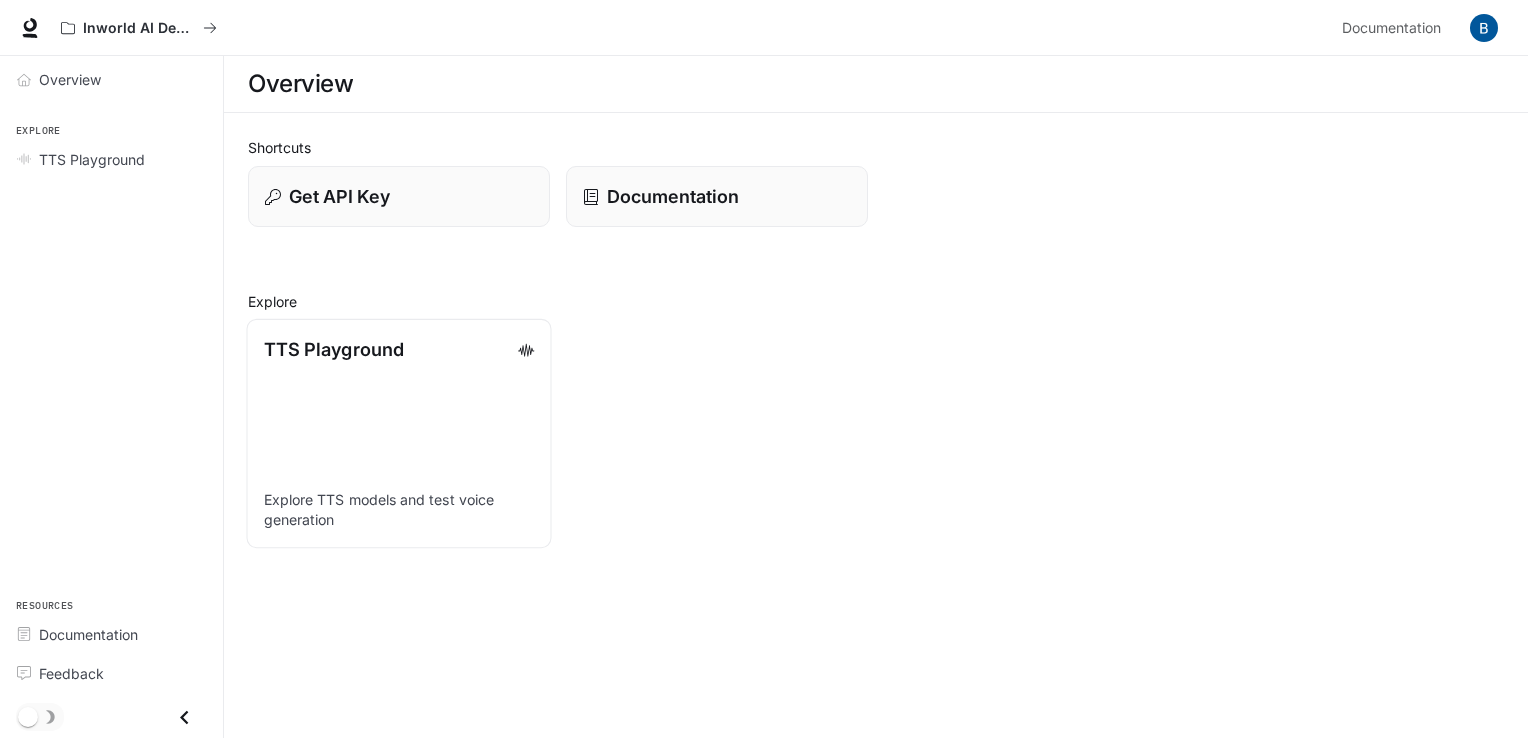 click on "TTS Playground Explore TTS models and test voice generation" at bounding box center [398, 433] 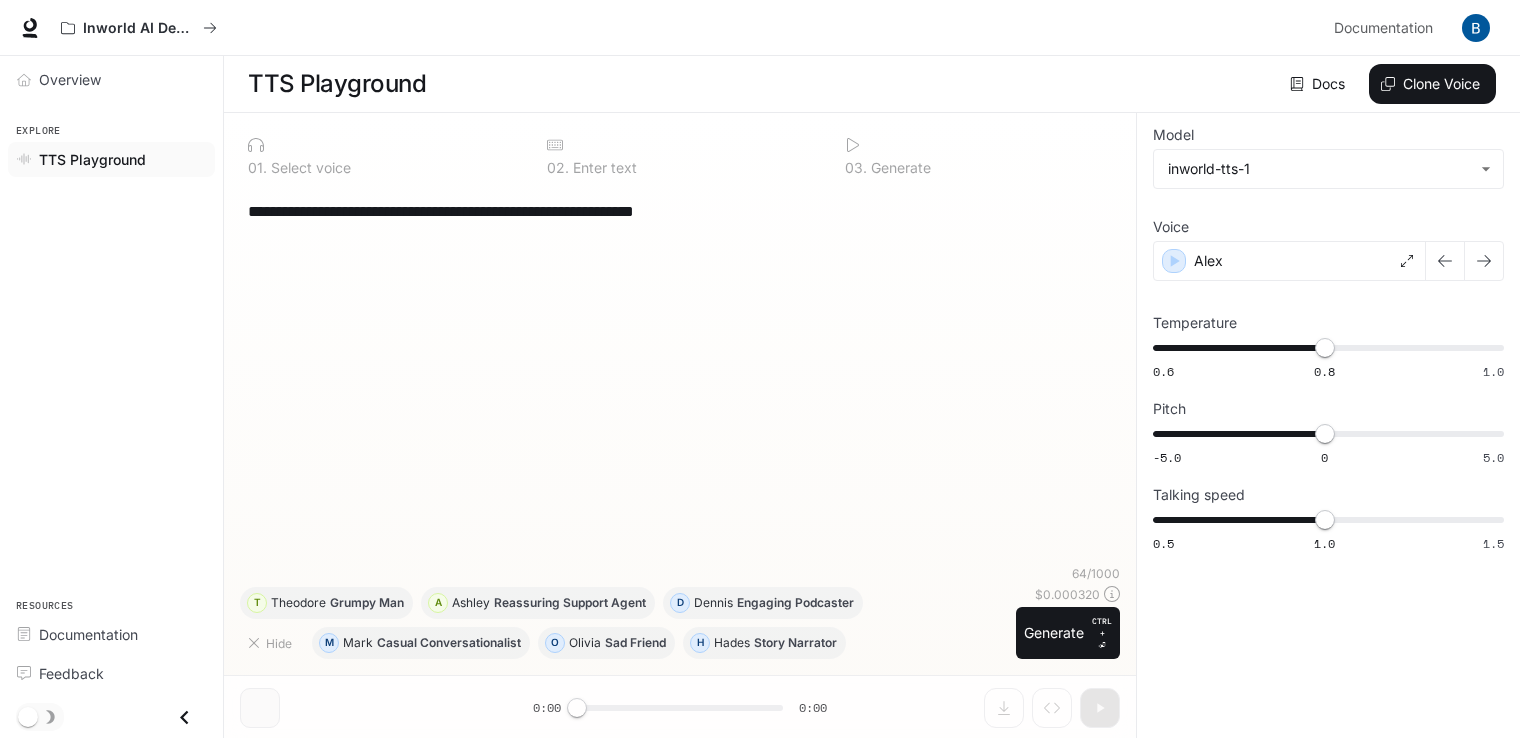 click at bounding box center (381, 145) 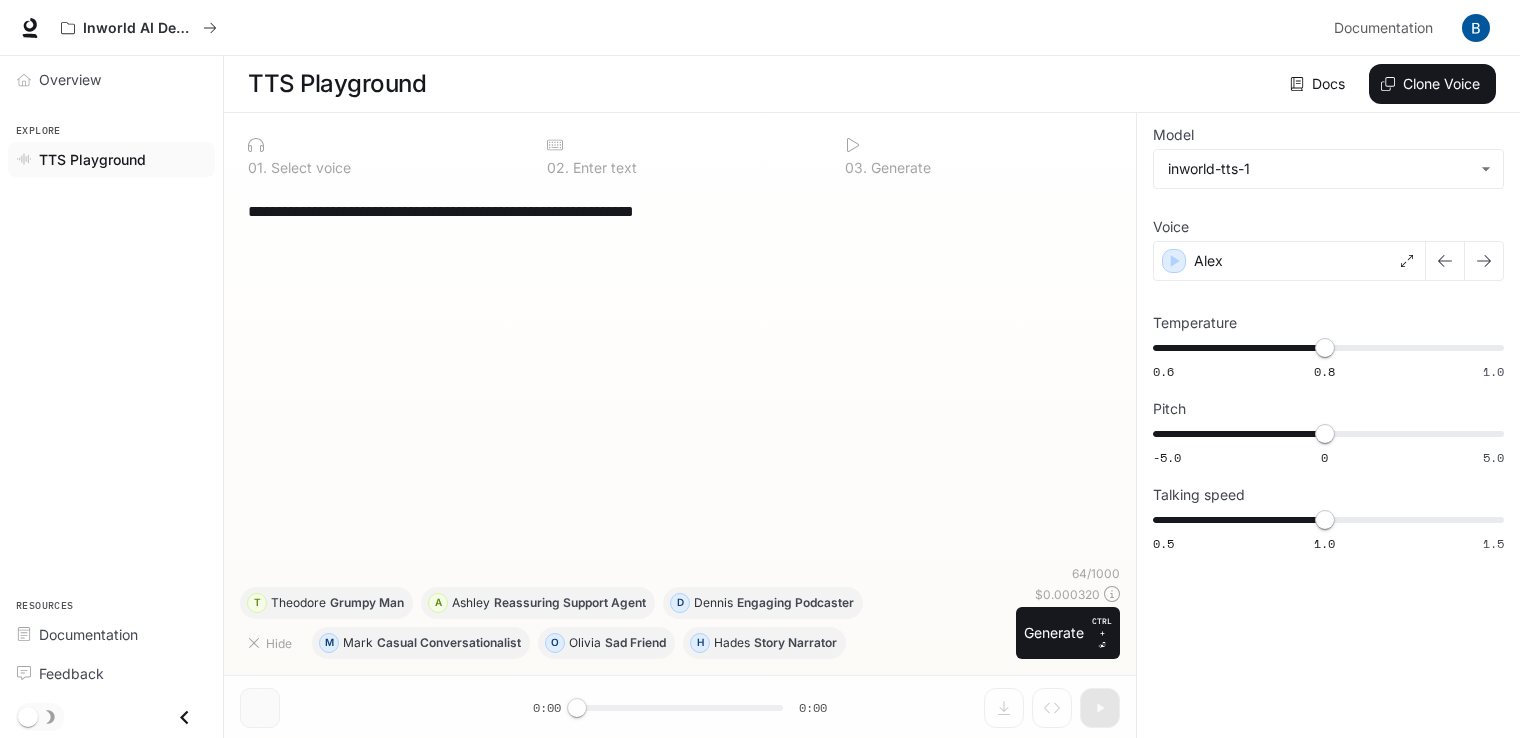 click on "**********" at bounding box center (680, 211) 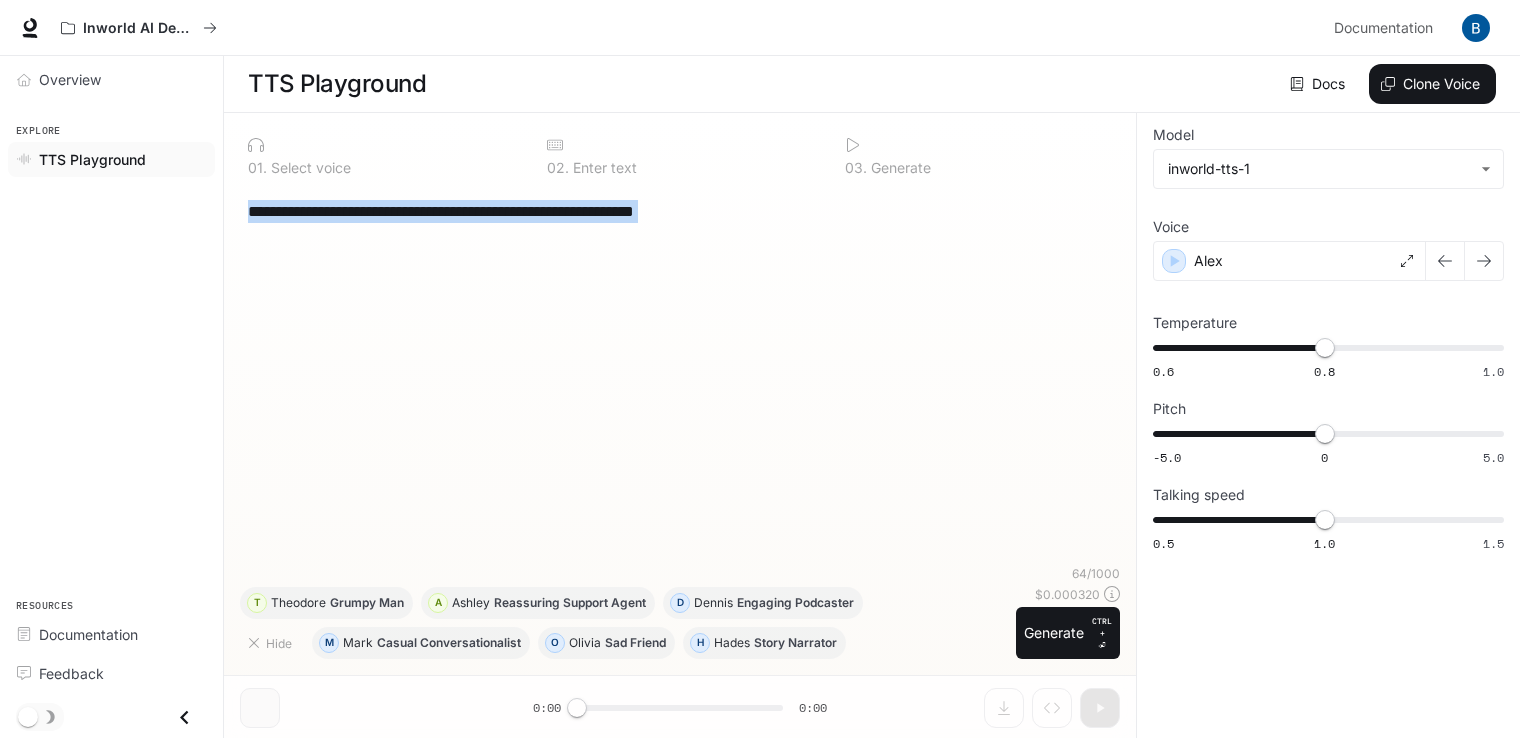 click on "**********" at bounding box center [680, 211] 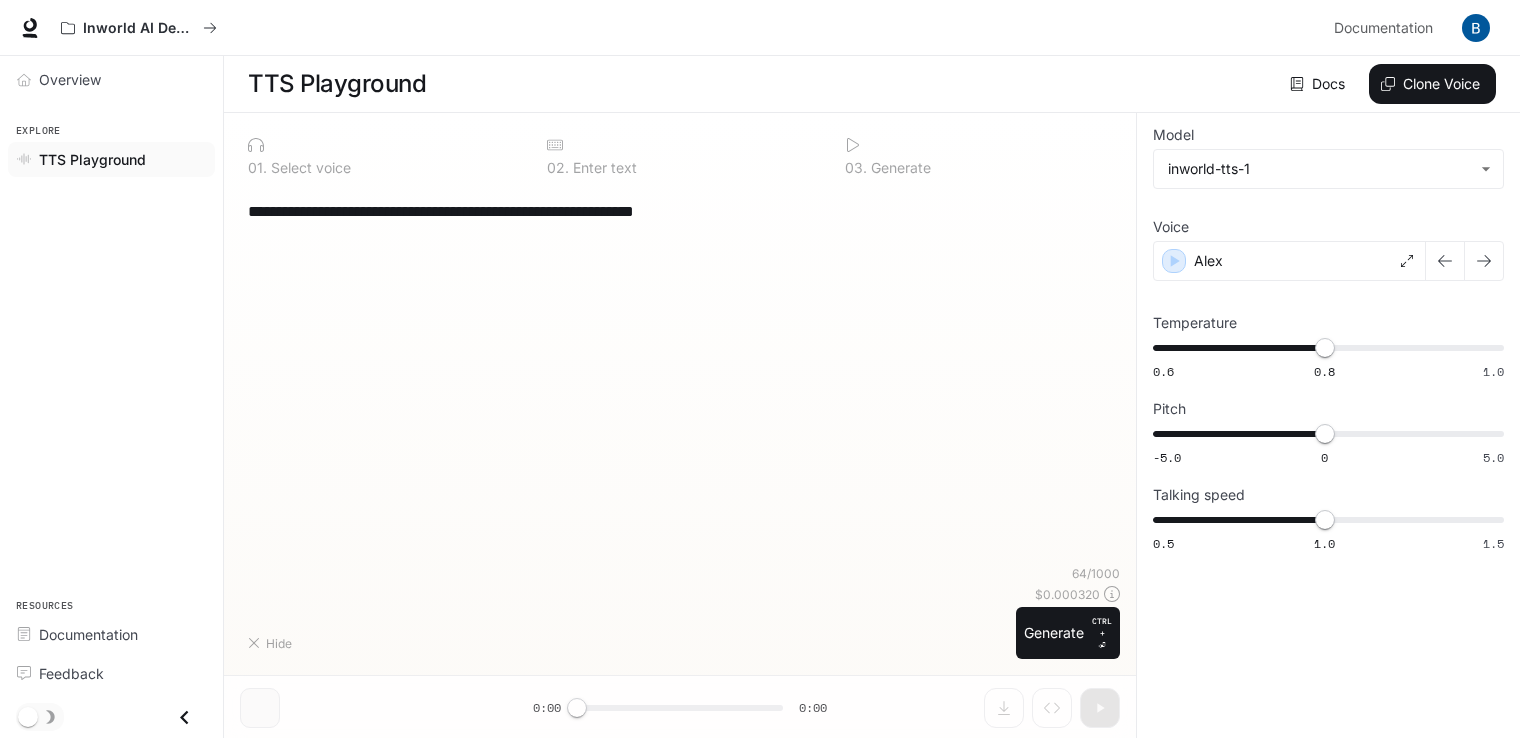type on "**********" 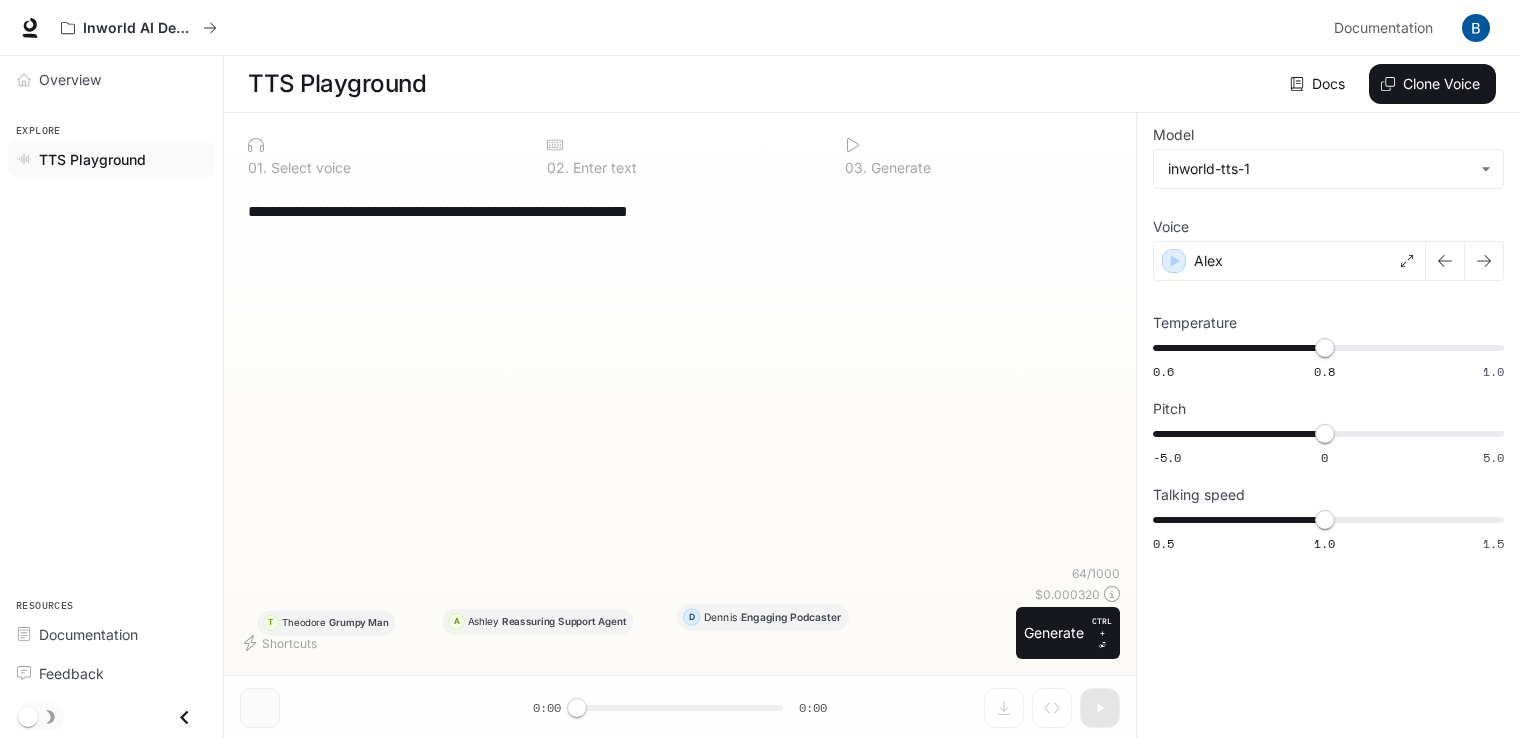 click on "**********" at bounding box center (680, 211) 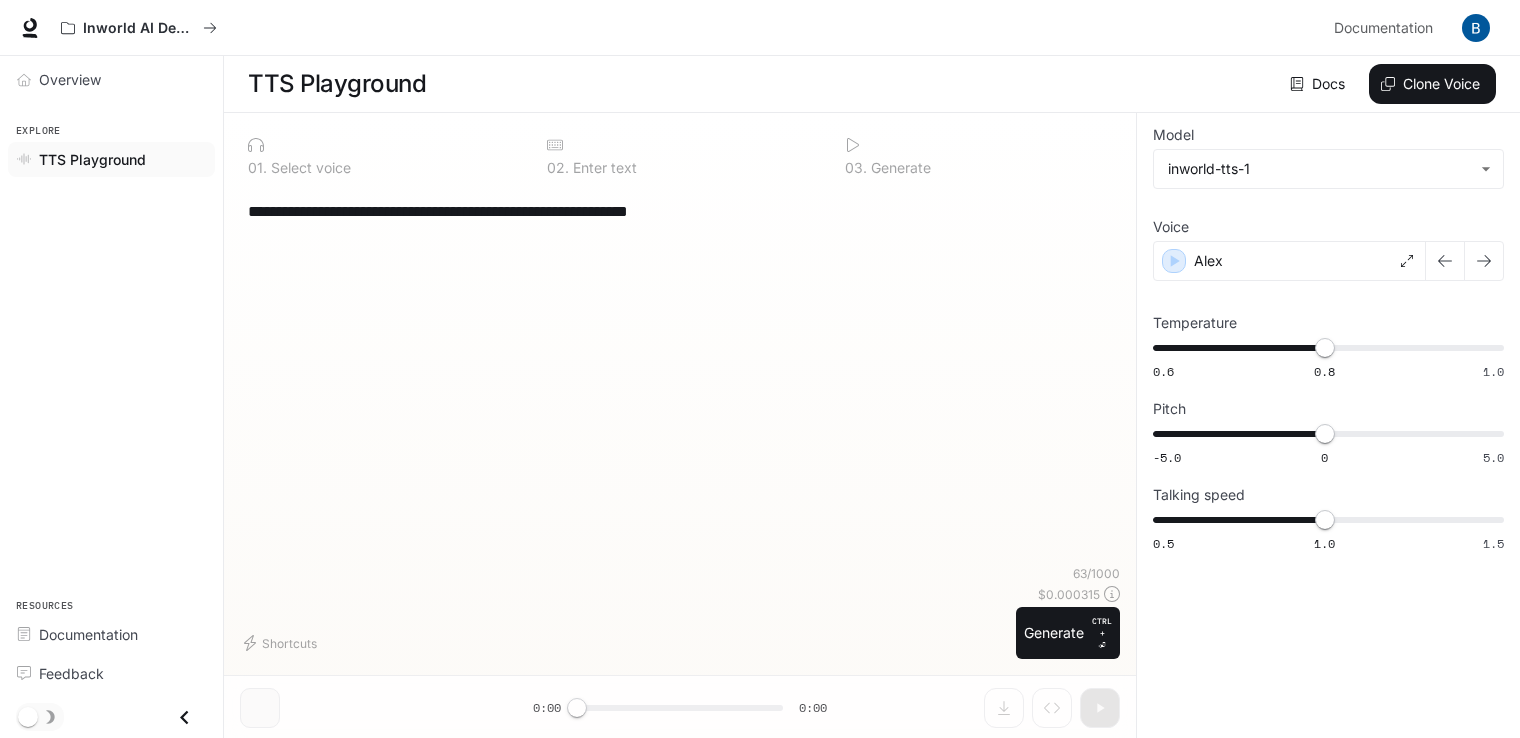 click on "**********" at bounding box center (680, 211) 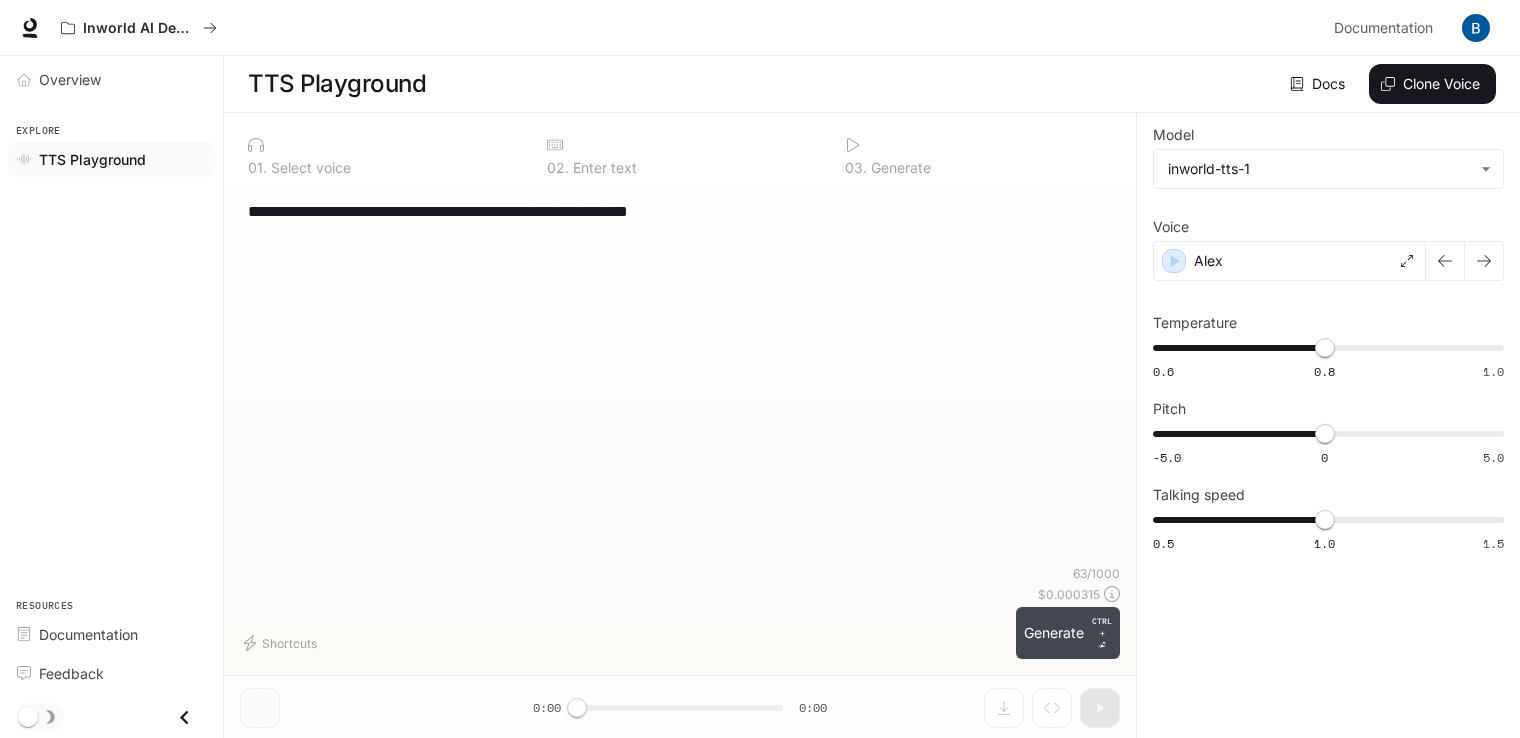 click on "Generate CTRL +  ⏎" at bounding box center [1068, 633] 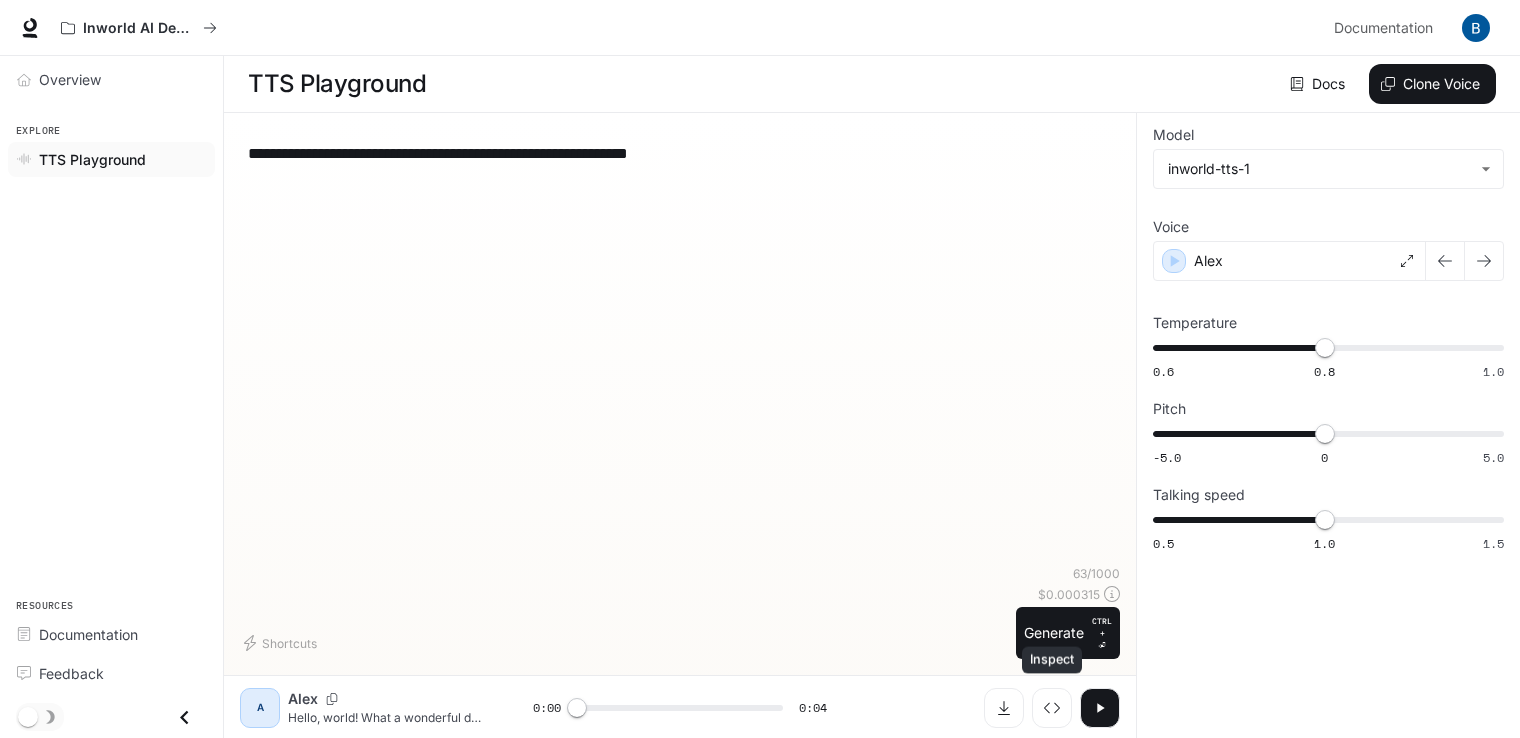 click at bounding box center (1100, 708) 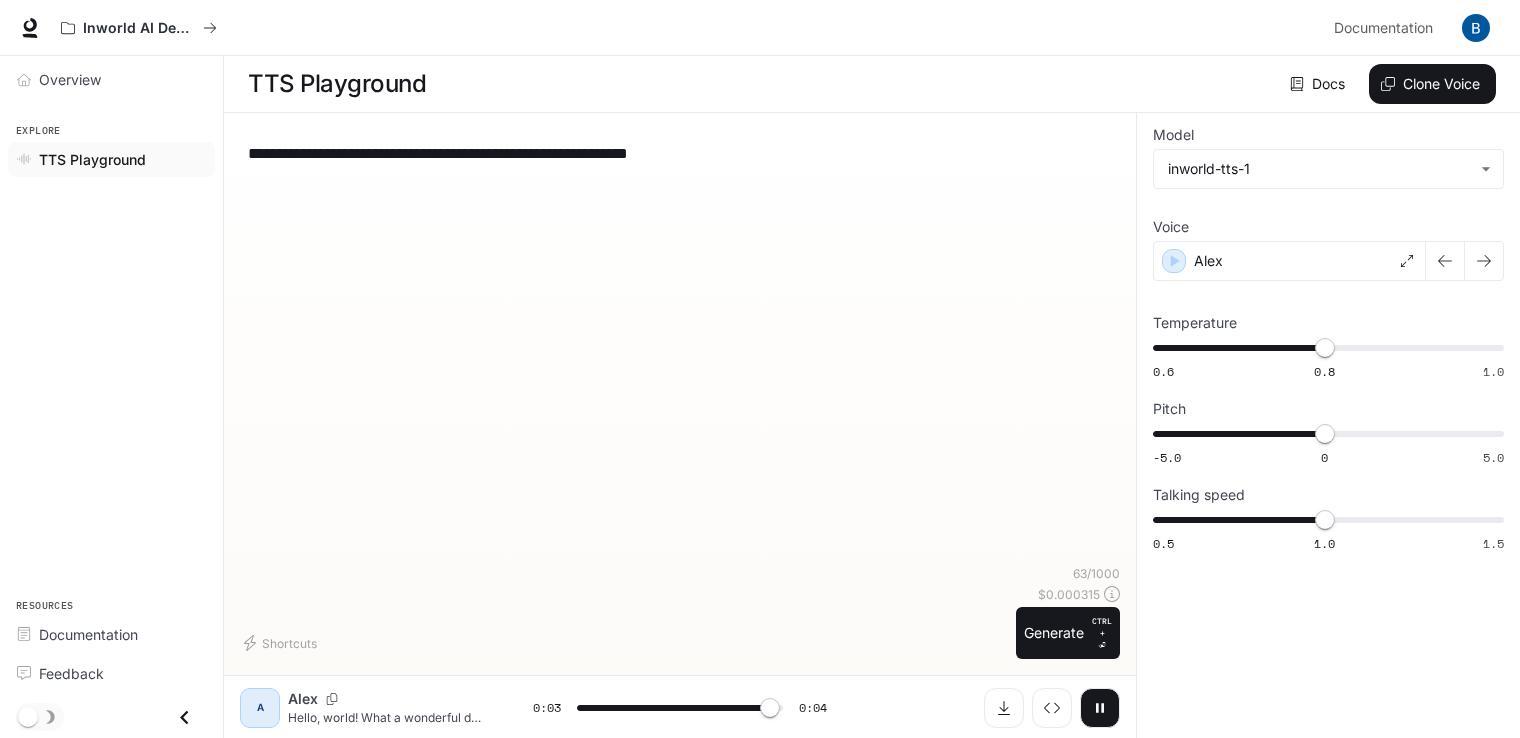 type on "*" 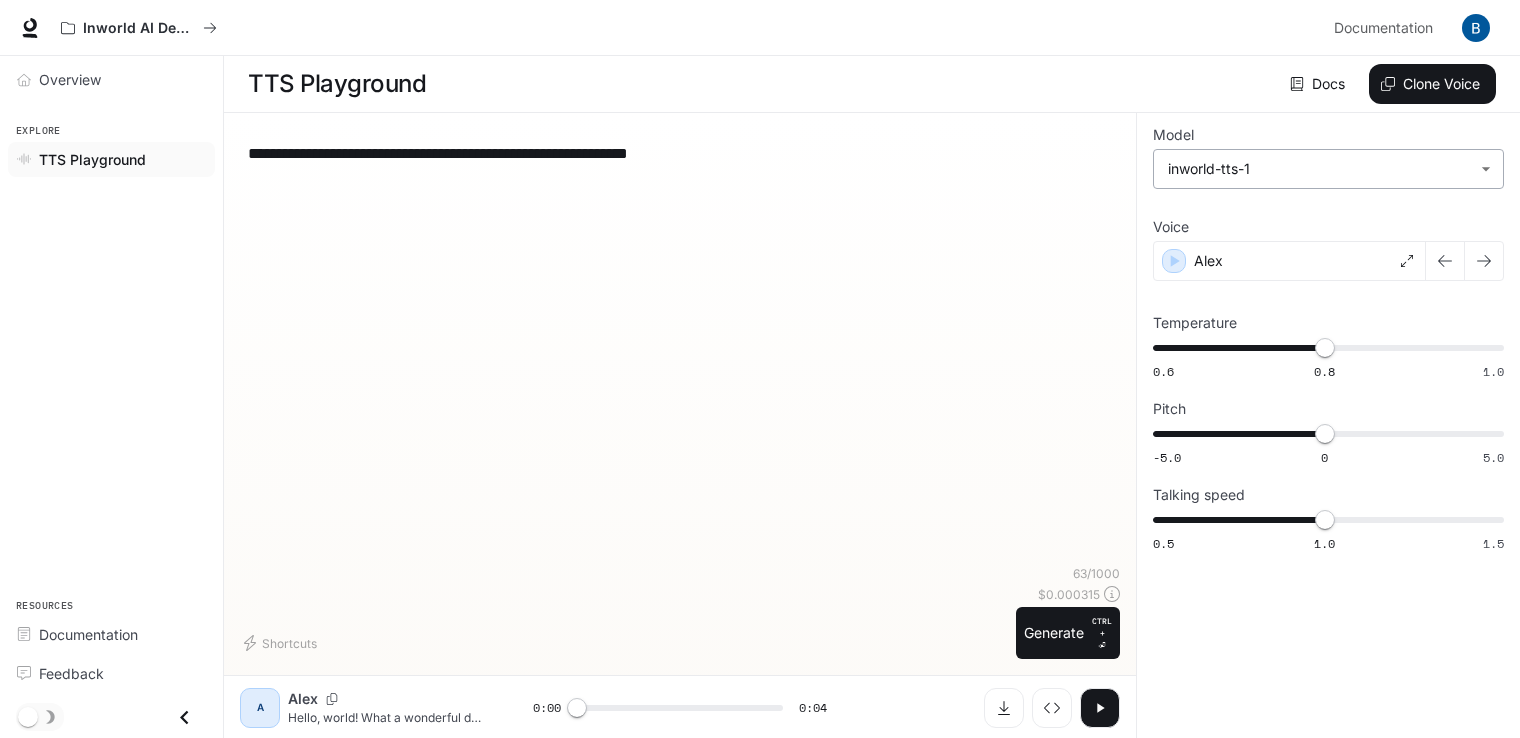 click on "**********" at bounding box center [760, 369] 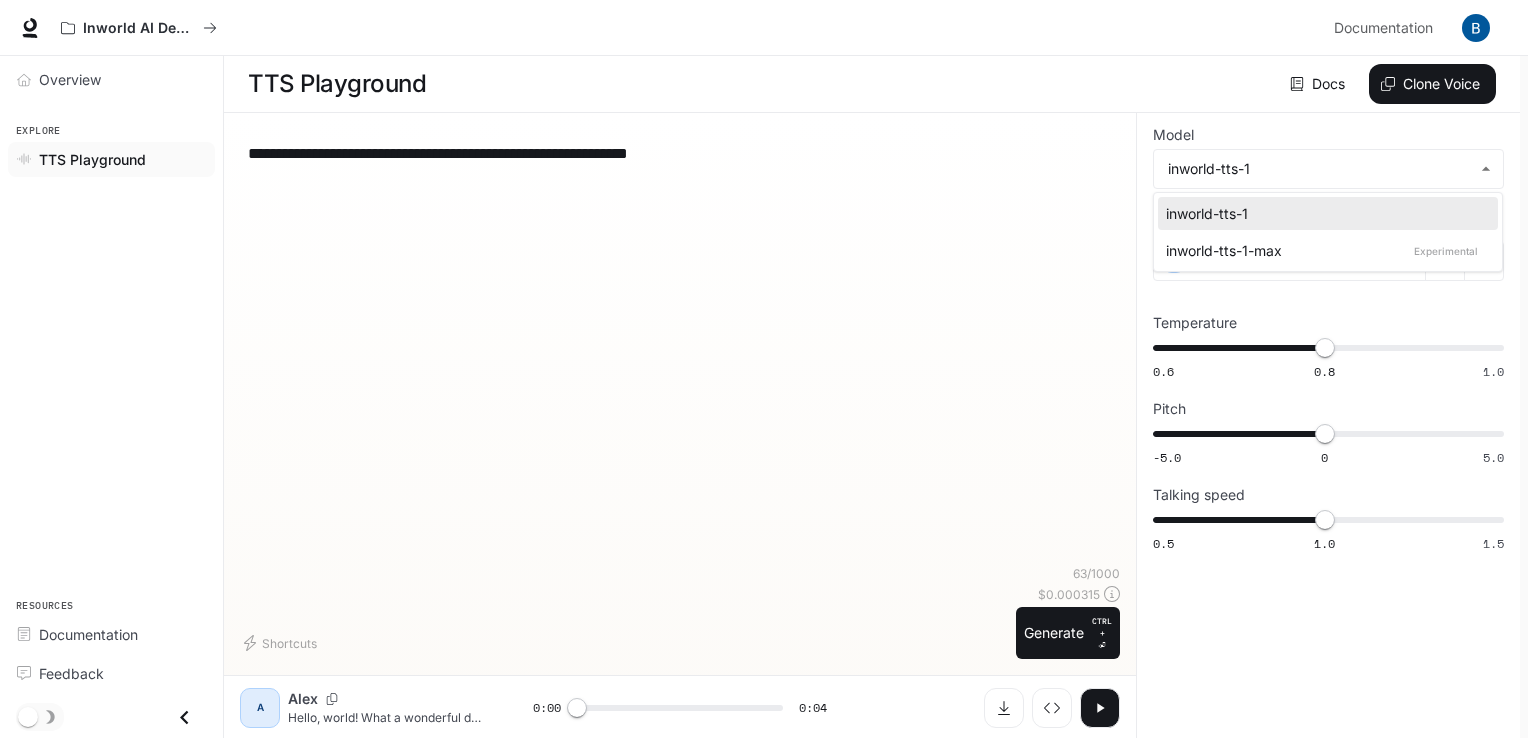 click at bounding box center [764, 369] 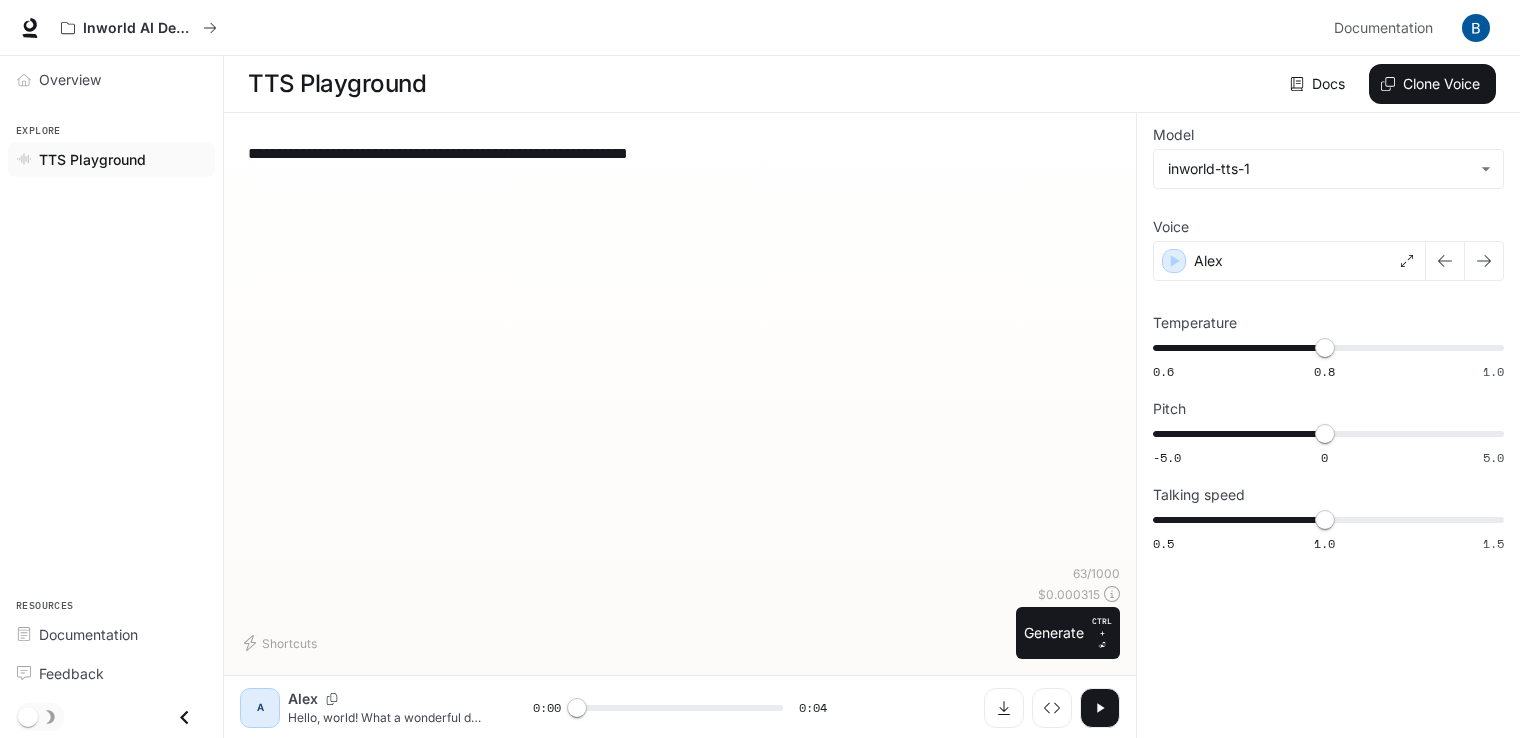 click on "TTS Playground" at bounding box center (111, 159) 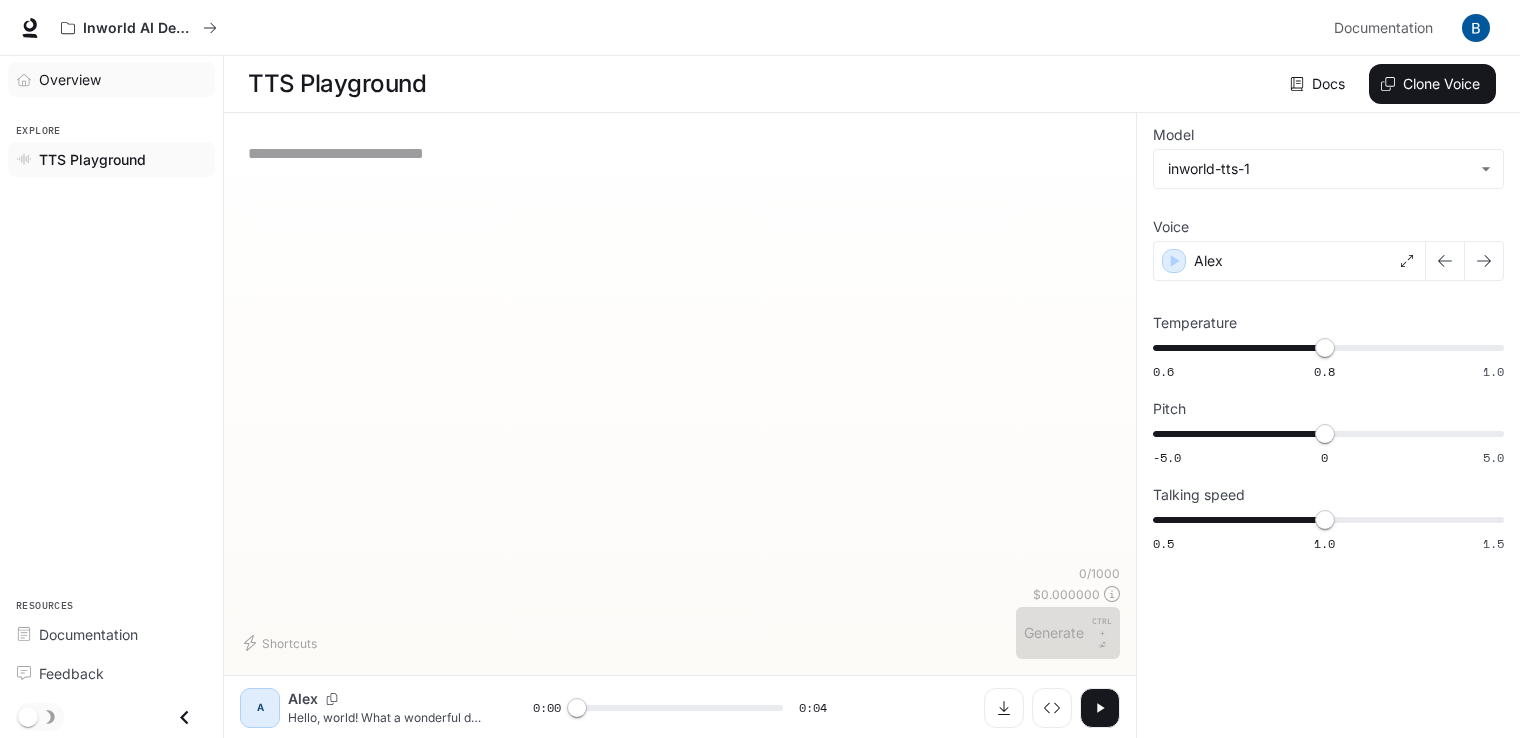 type 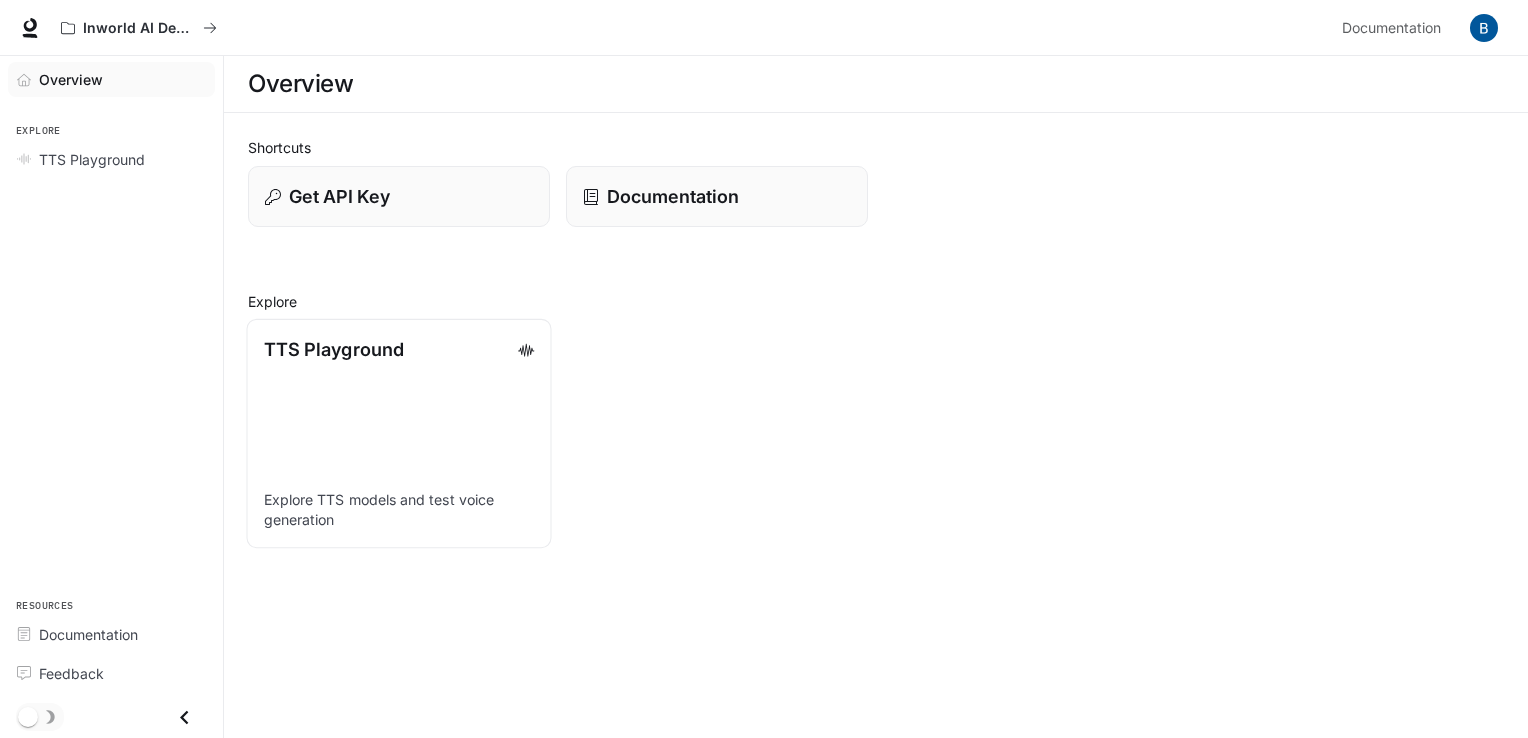 click on "TTS Playground" at bounding box center (399, 349) 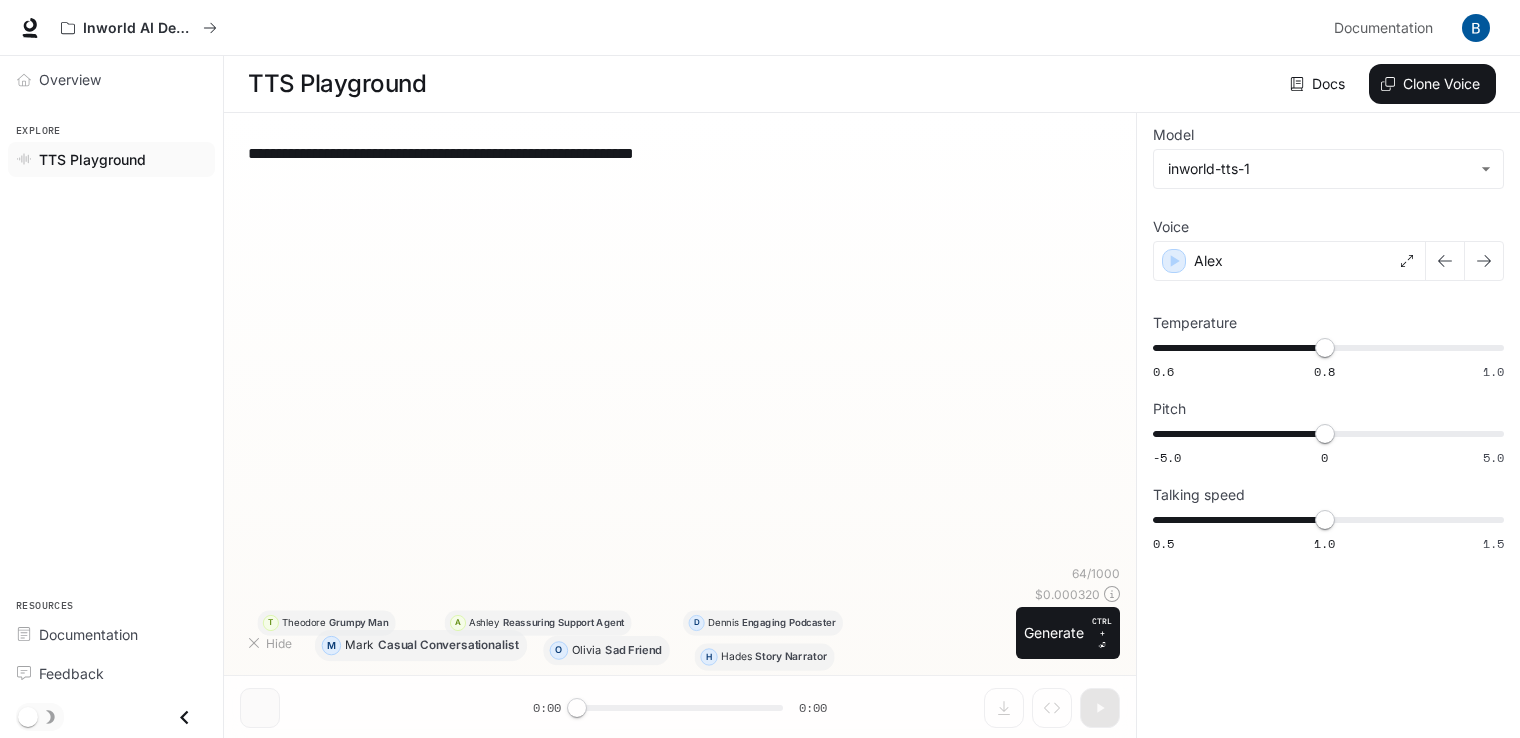 type 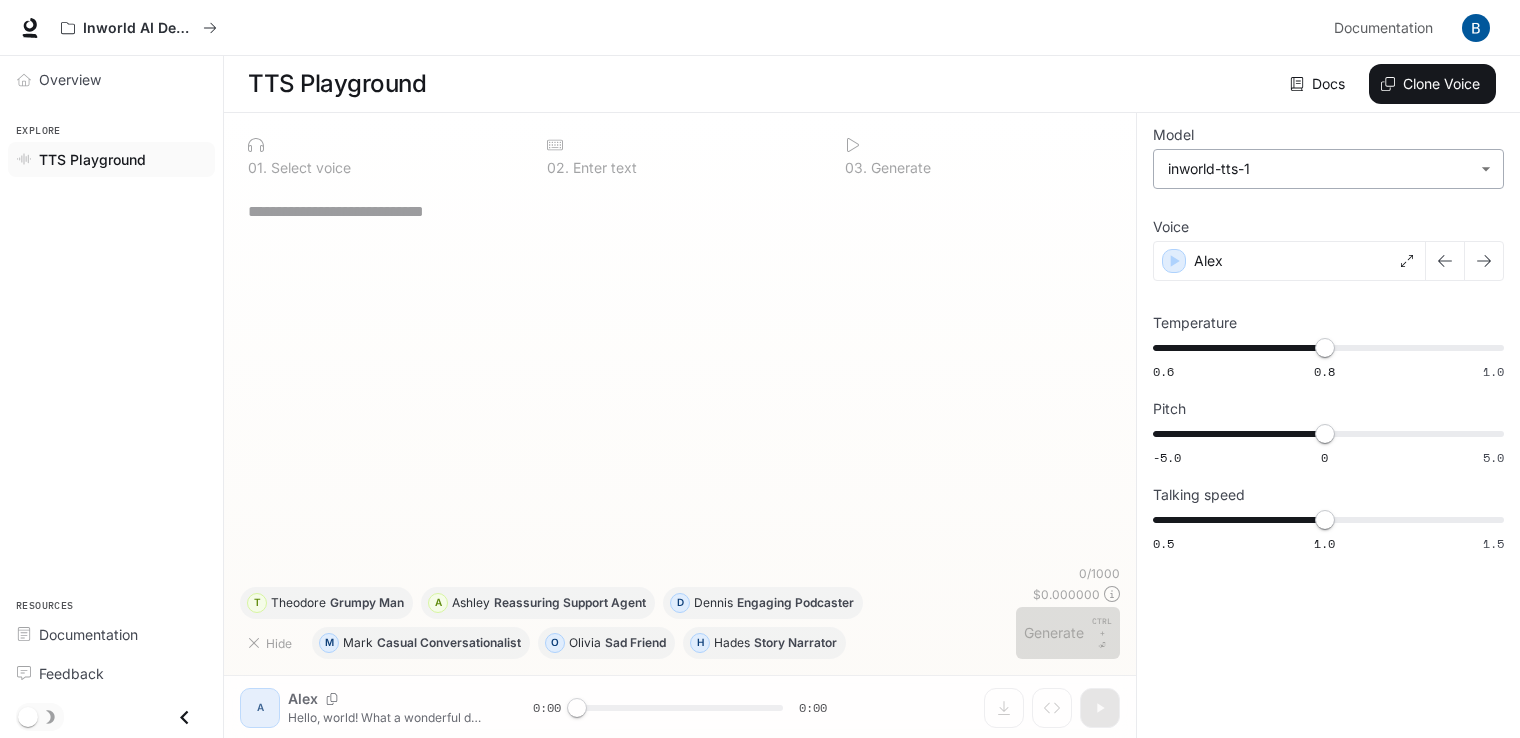 click on "**********" at bounding box center (760, 369) 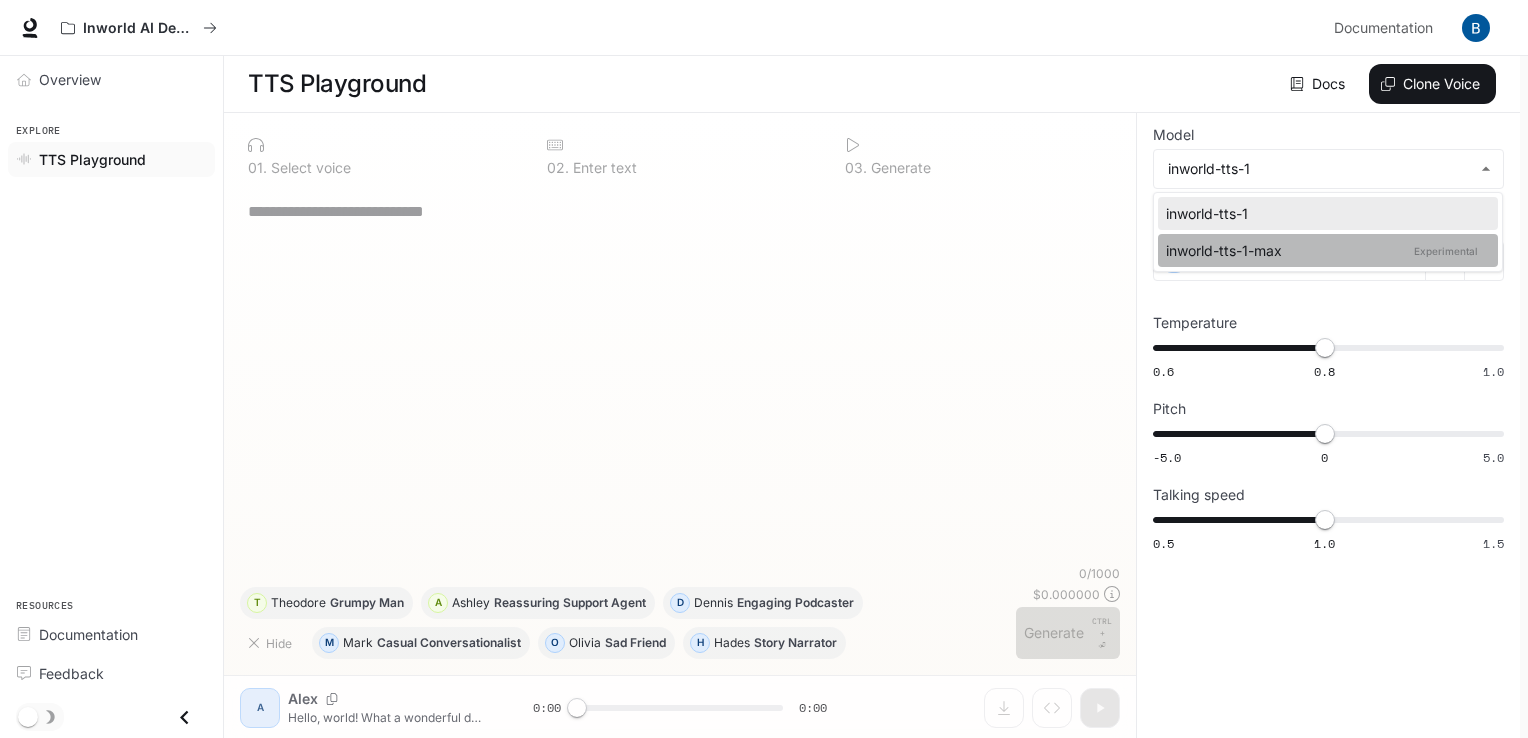 click on "inworld-tts-1-max Experimental" at bounding box center (1324, 250) 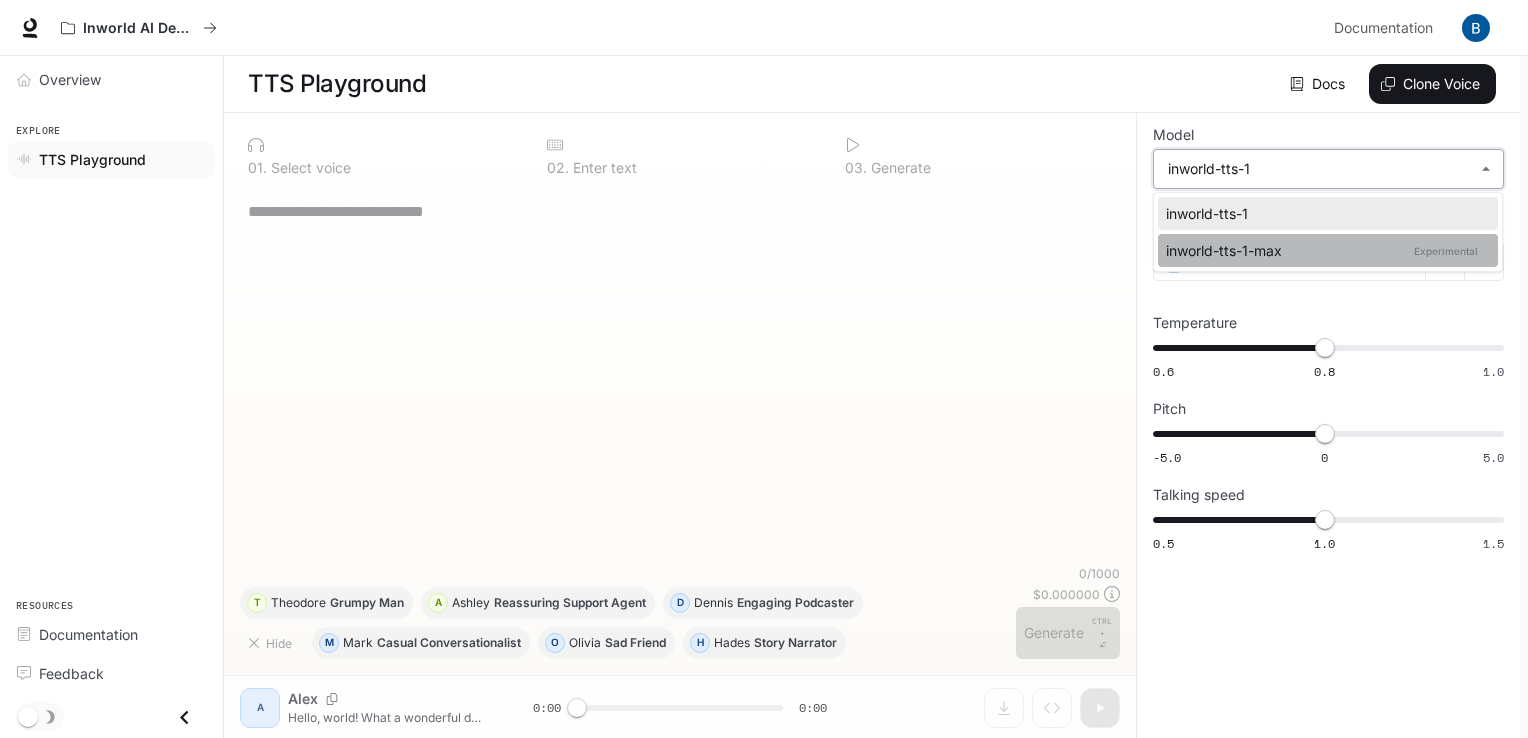 type on "**********" 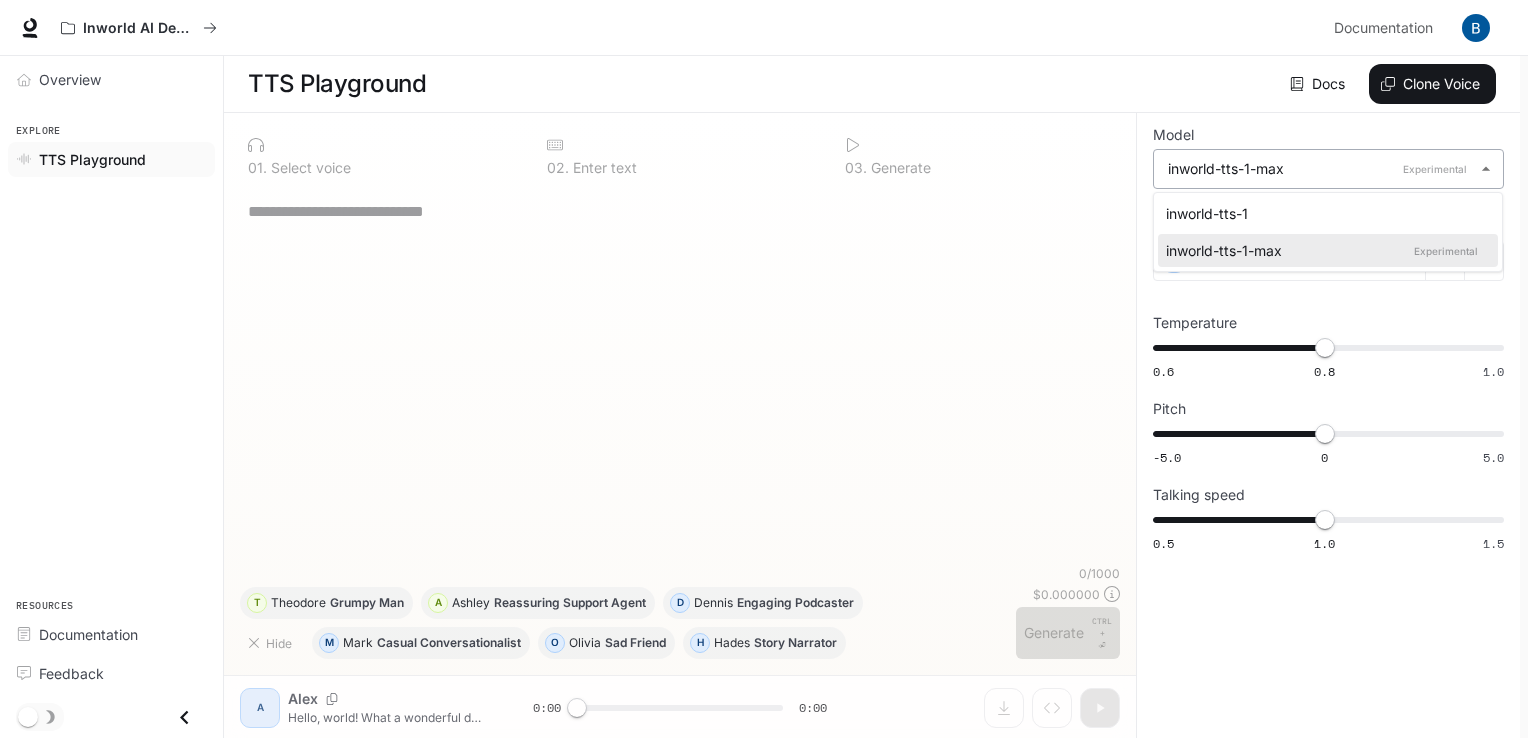 click on "**********" at bounding box center (764, 369) 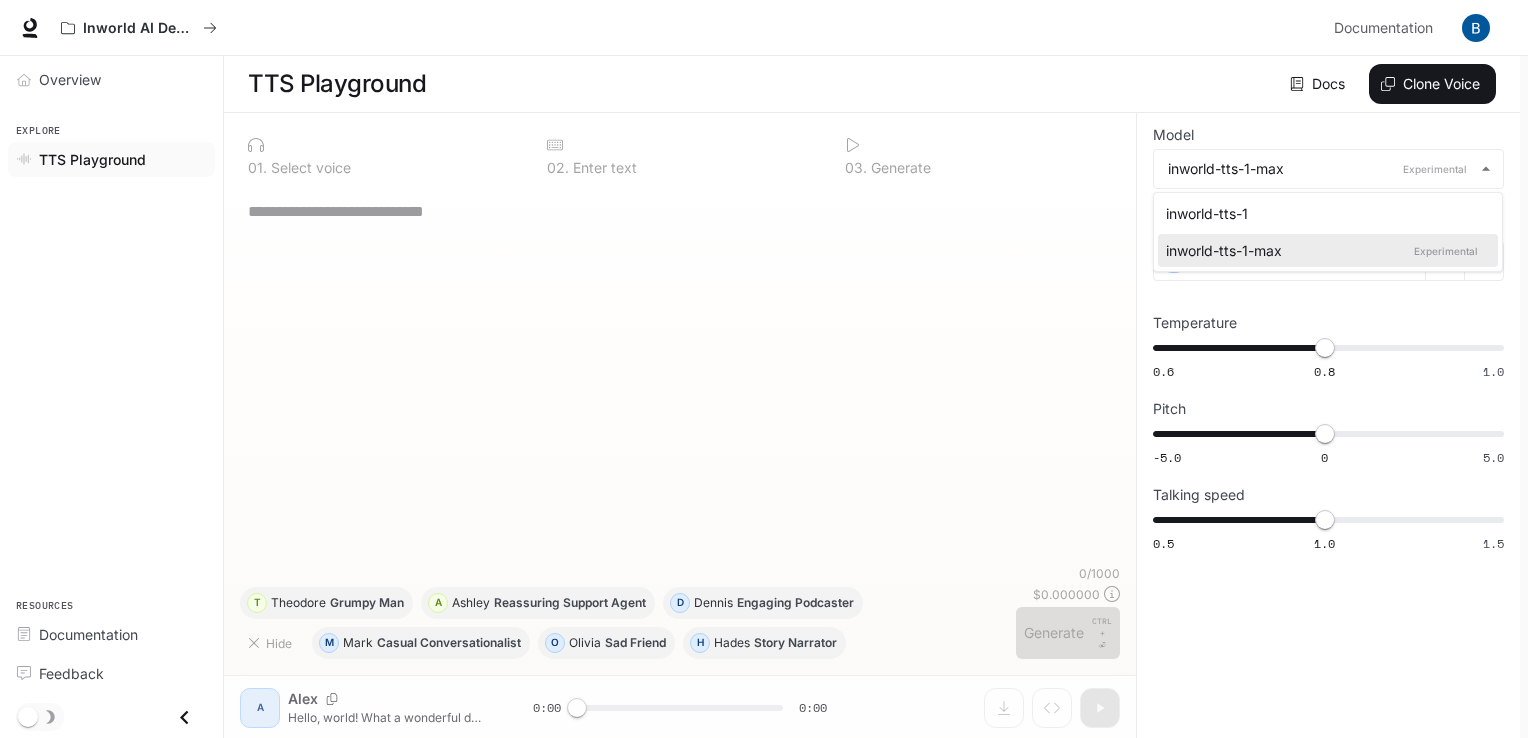 click at bounding box center [764, 369] 